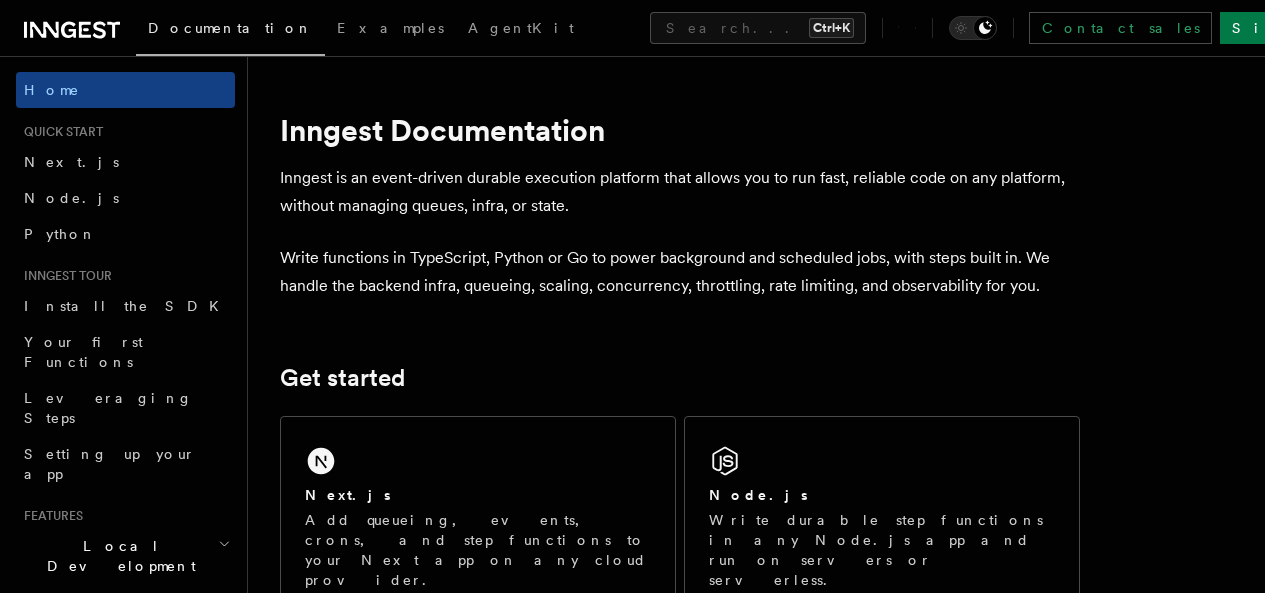 scroll, scrollTop: 0, scrollLeft: 0, axis: both 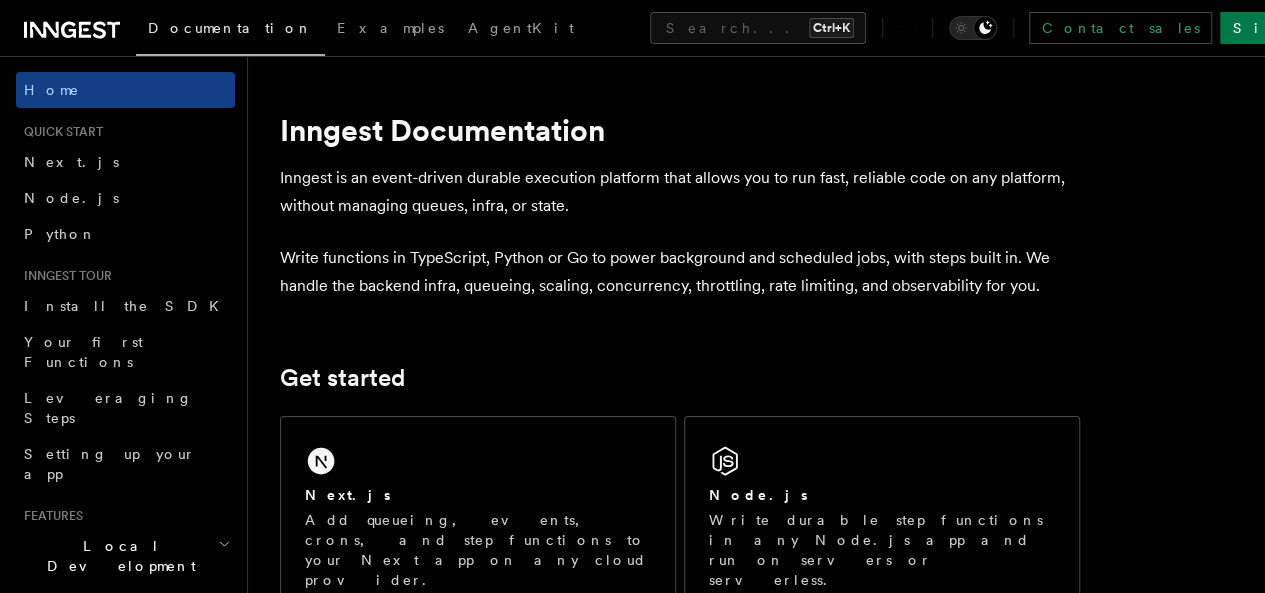 click on "Documentation" at bounding box center [230, 31] 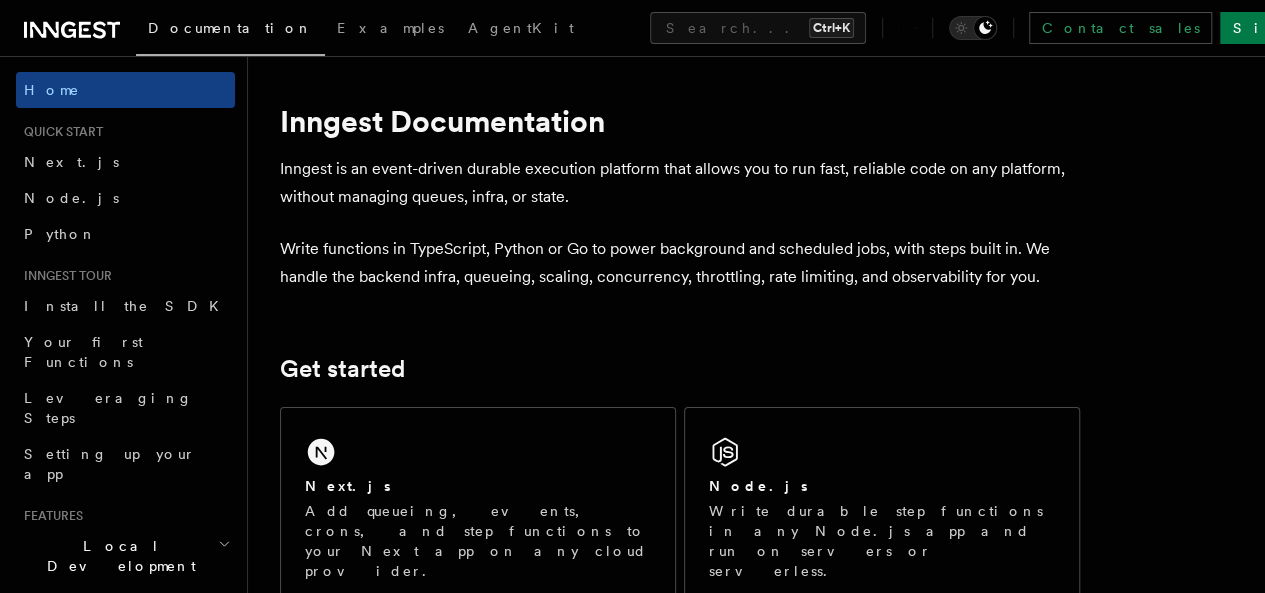 scroll, scrollTop: 0, scrollLeft: 0, axis: both 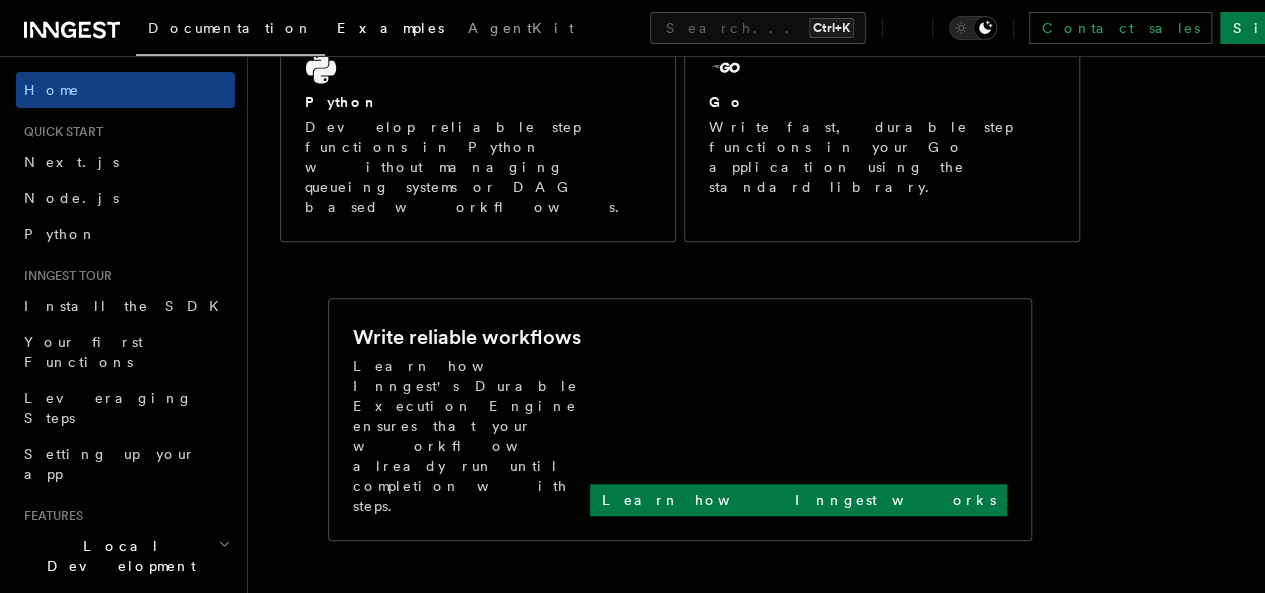 click on "Examples" at bounding box center [390, 28] 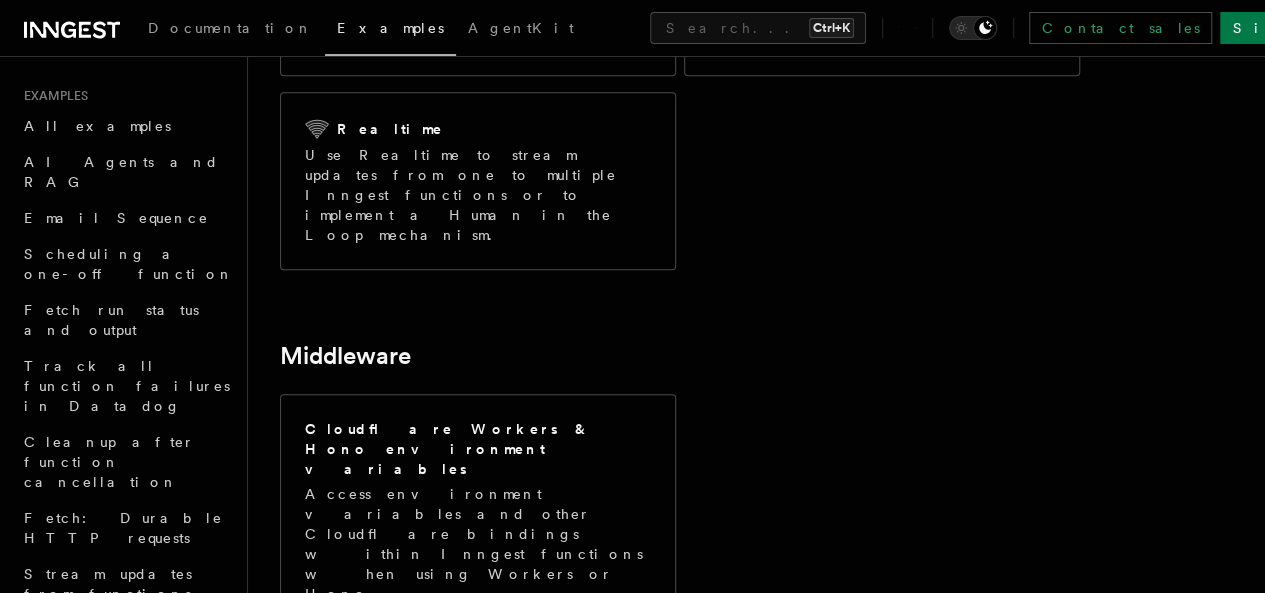 scroll, scrollTop: 0, scrollLeft: 0, axis: both 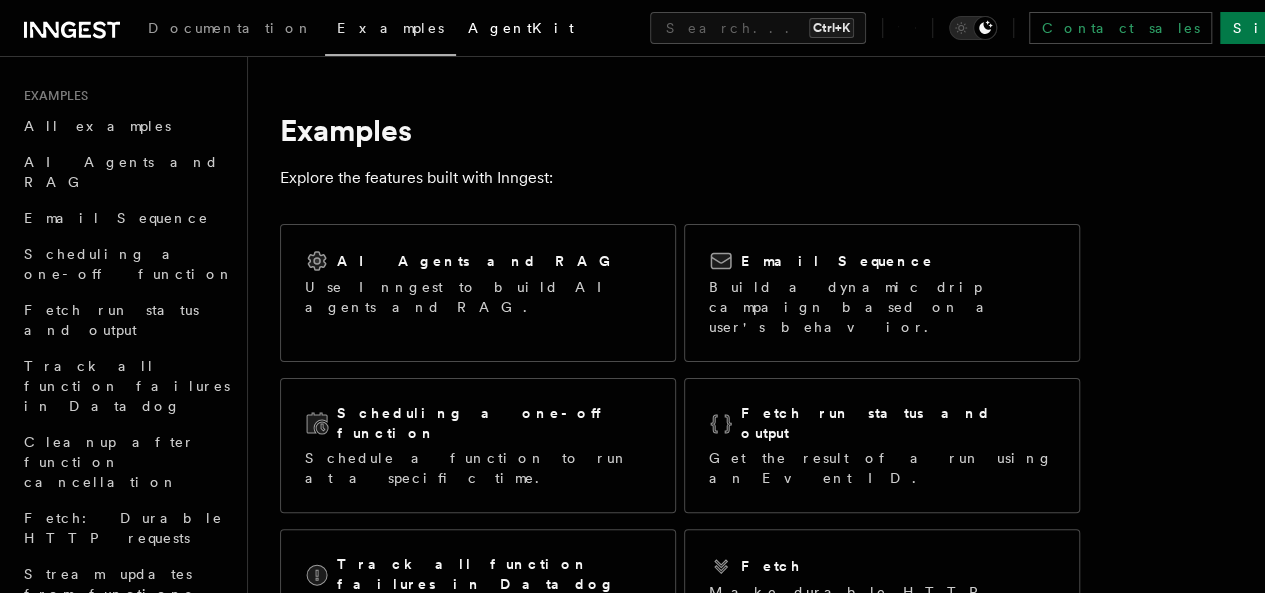 click on "AgentKit" at bounding box center [521, 30] 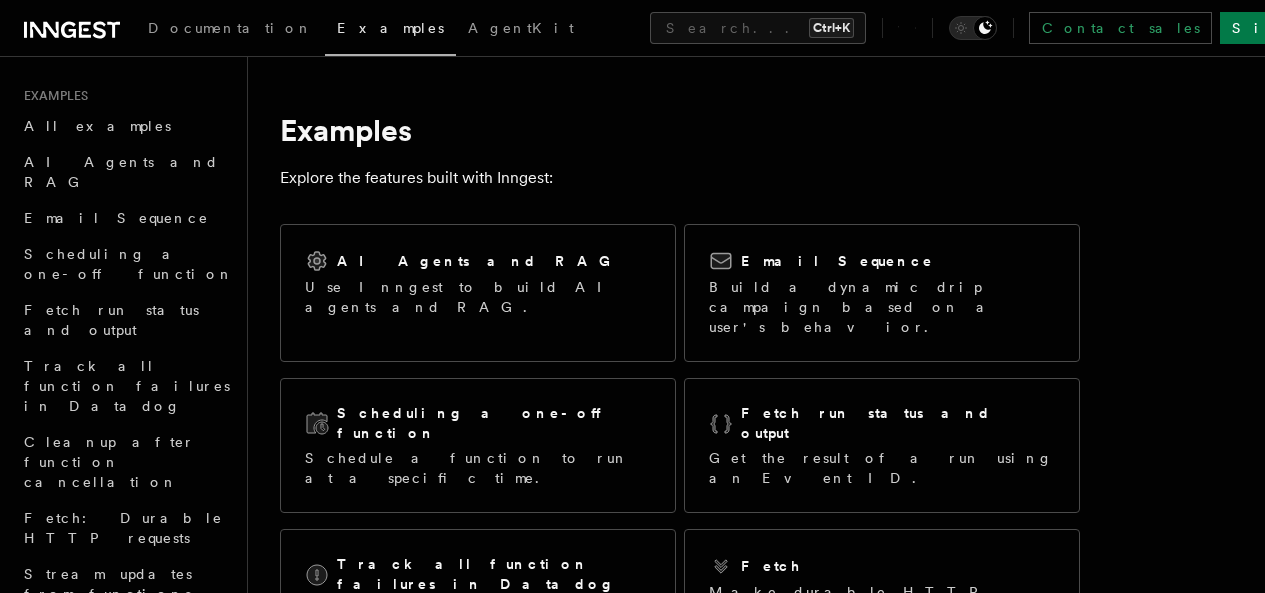 scroll, scrollTop: 0, scrollLeft: 0, axis: both 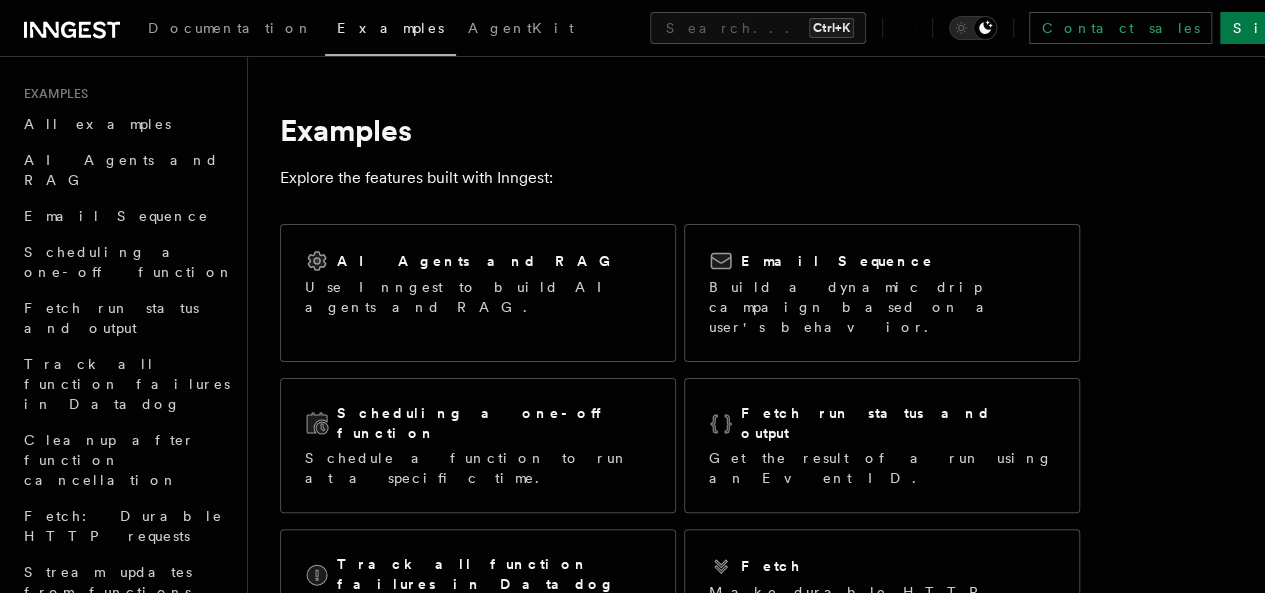 click 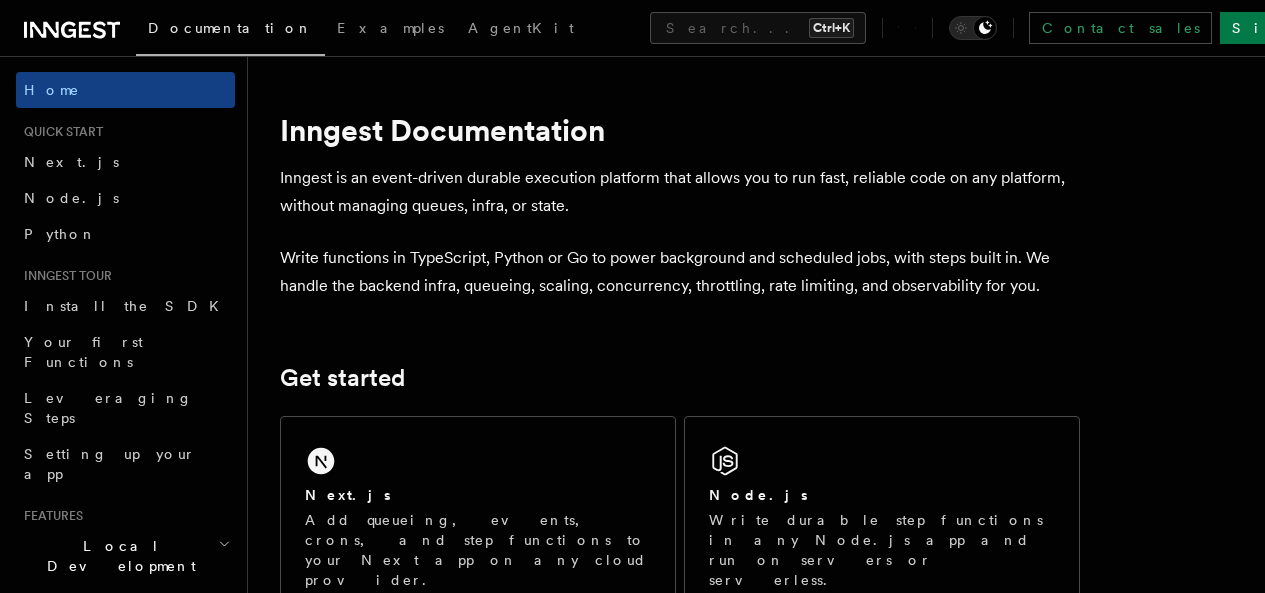 scroll, scrollTop: 0, scrollLeft: 0, axis: both 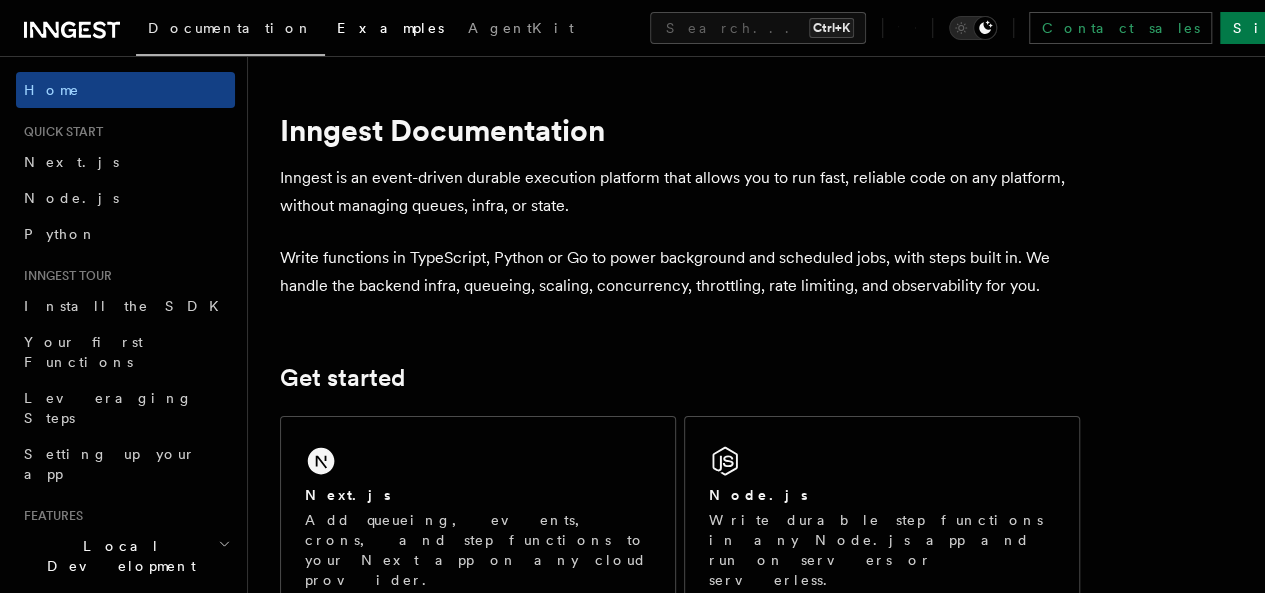 click on "Examples" at bounding box center [390, 30] 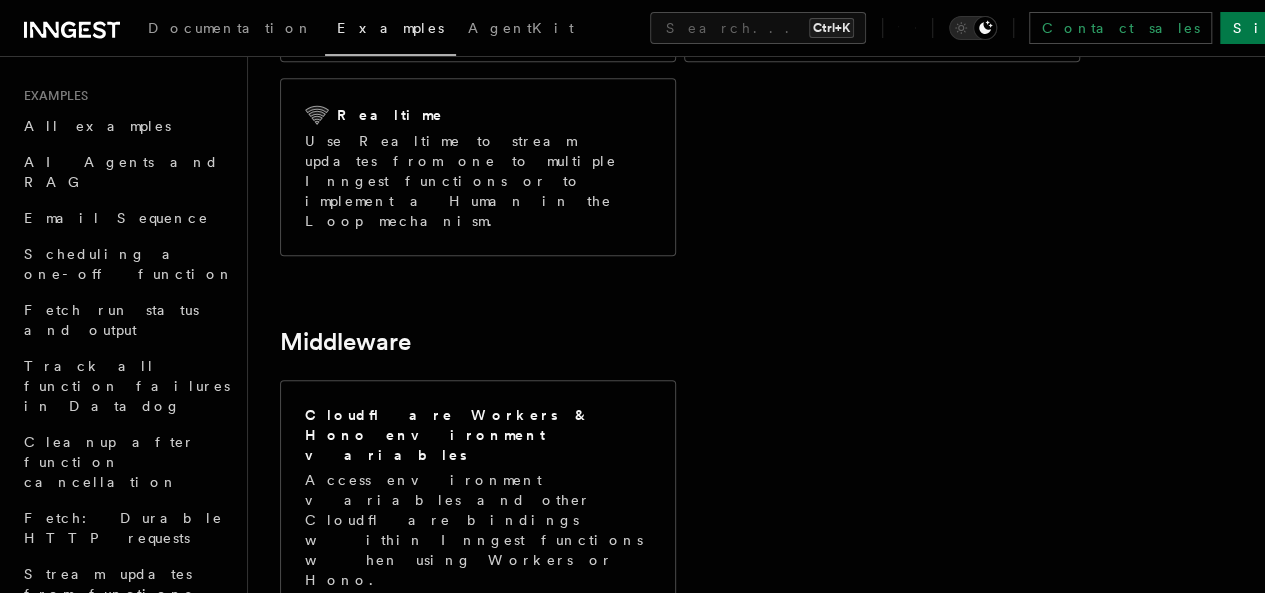 scroll, scrollTop: 671, scrollLeft: 0, axis: vertical 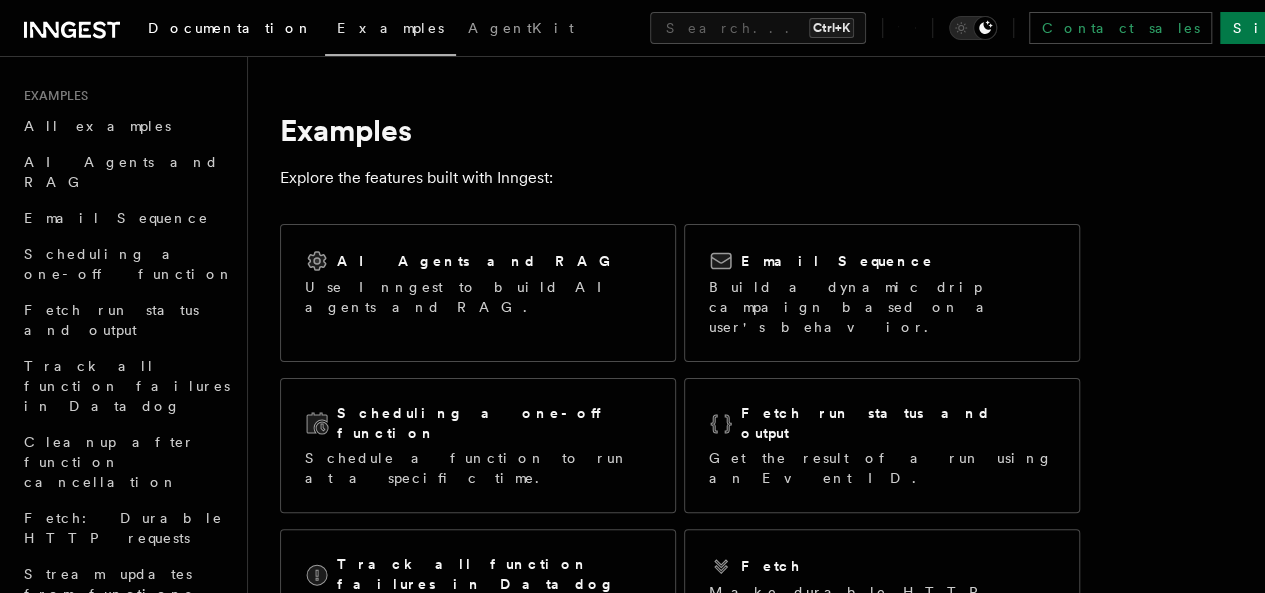 click on "Documentation" at bounding box center (230, 28) 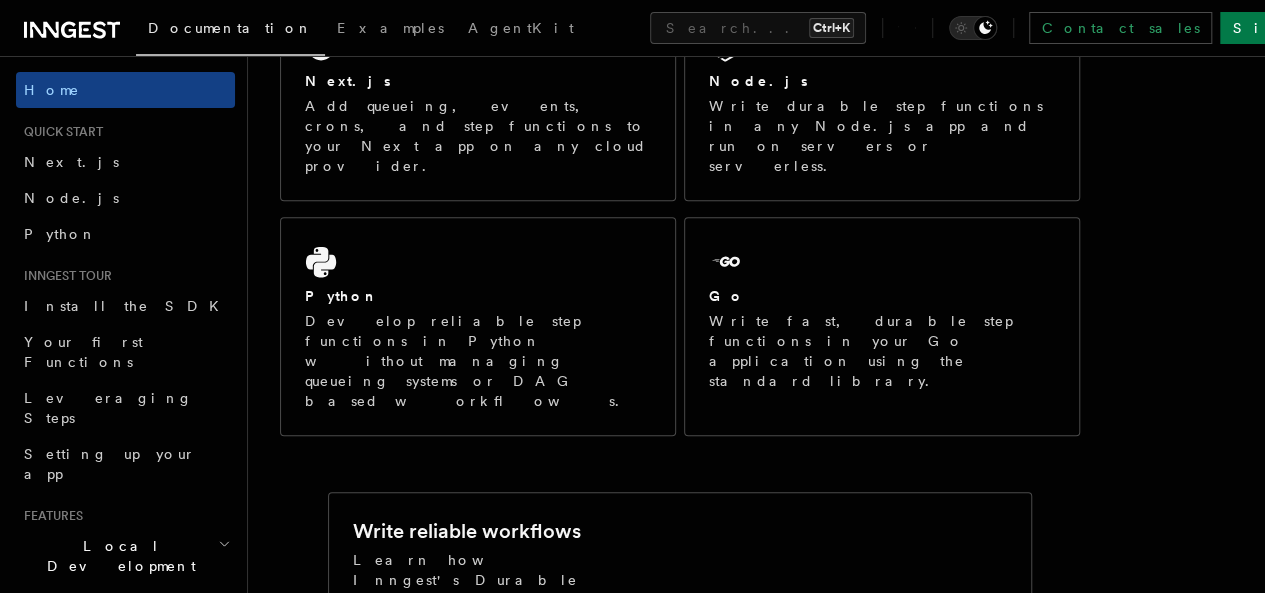 scroll, scrollTop: 417, scrollLeft: 0, axis: vertical 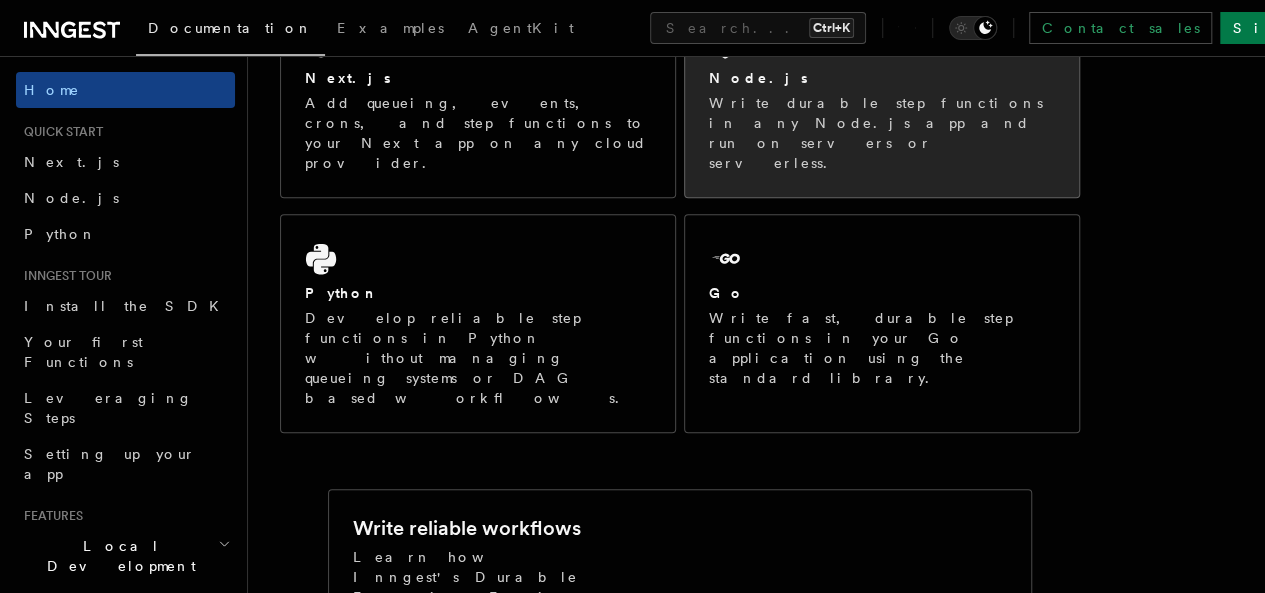 click on "Node.js" at bounding box center [882, 78] 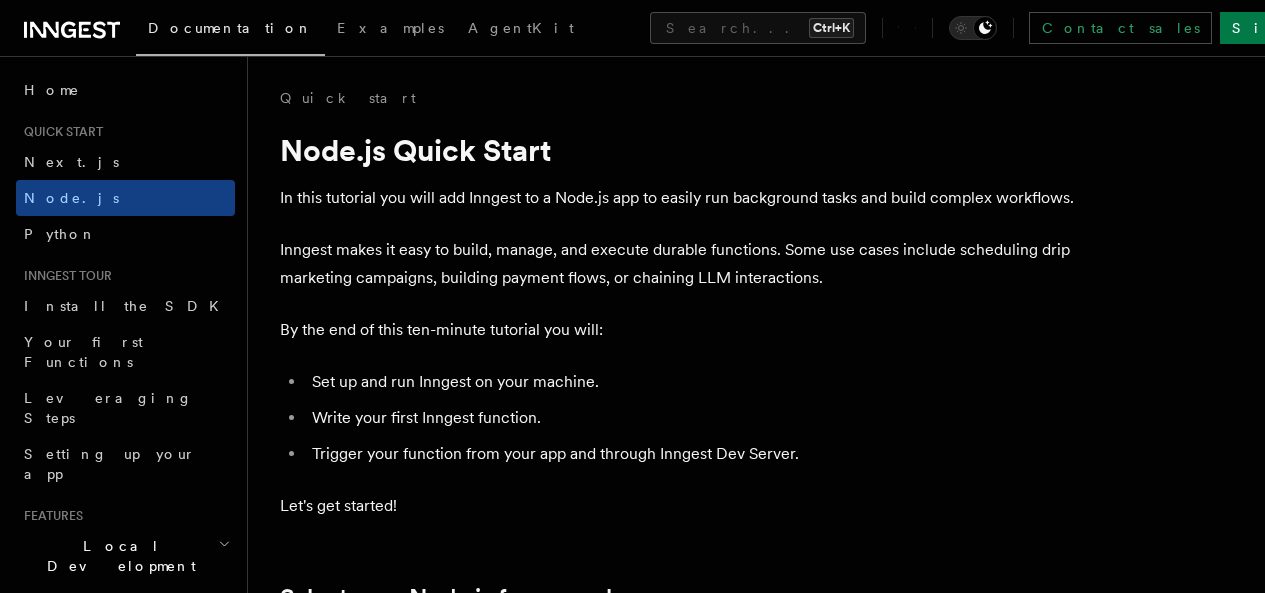 scroll, scrollTop: 0, scrollLeft: 0, axis: both 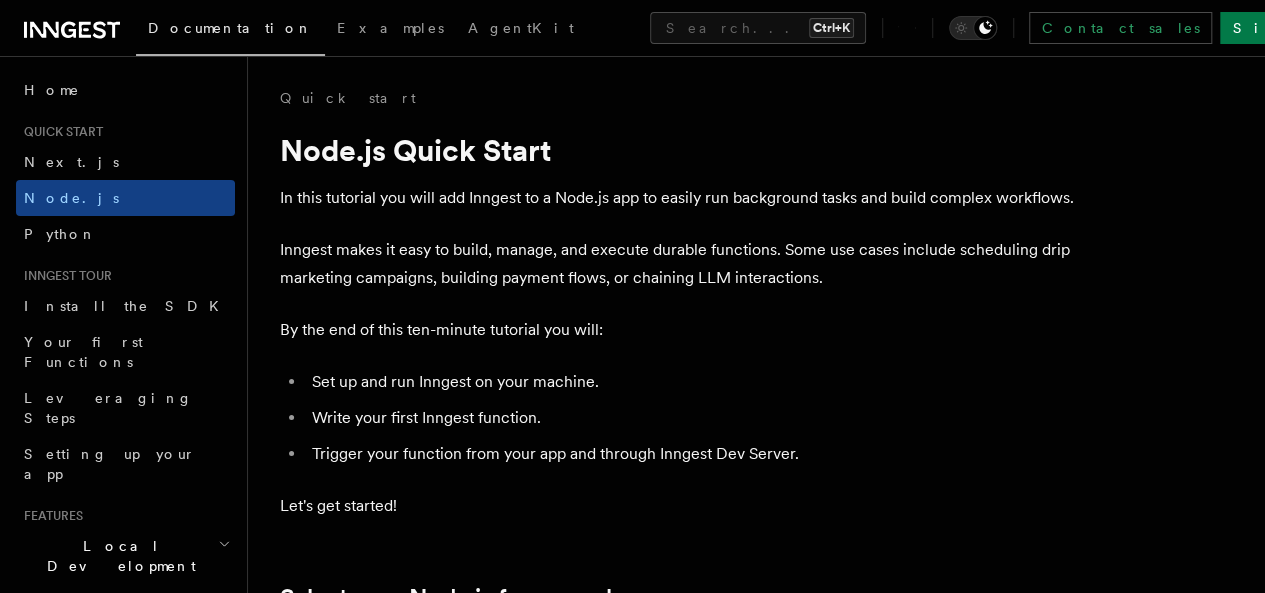 drag, startPoint x: 1275, startPoint y: 22, endPoint x: 1264, endPoint y: -87, distance: 109.55364 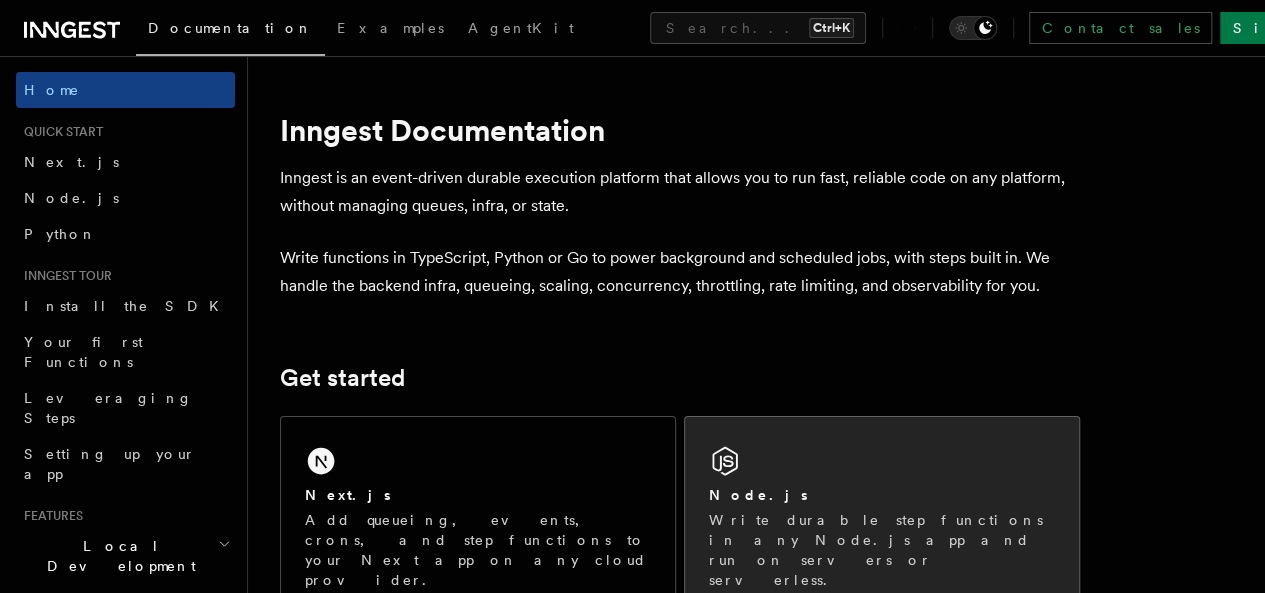 click on "Node.js Write durable step functions in any Node.js app and run on servers or serverless." at bounding box center [882, 515] 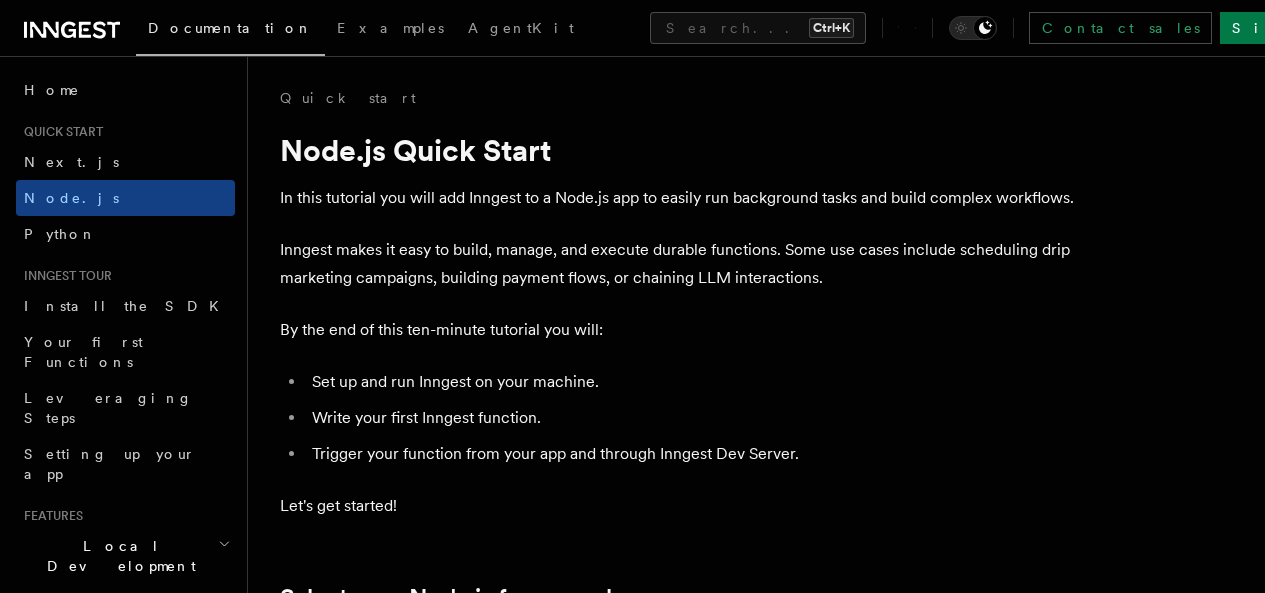 scroll, scrollTop: 0, scrollLeft: 0, axis: both 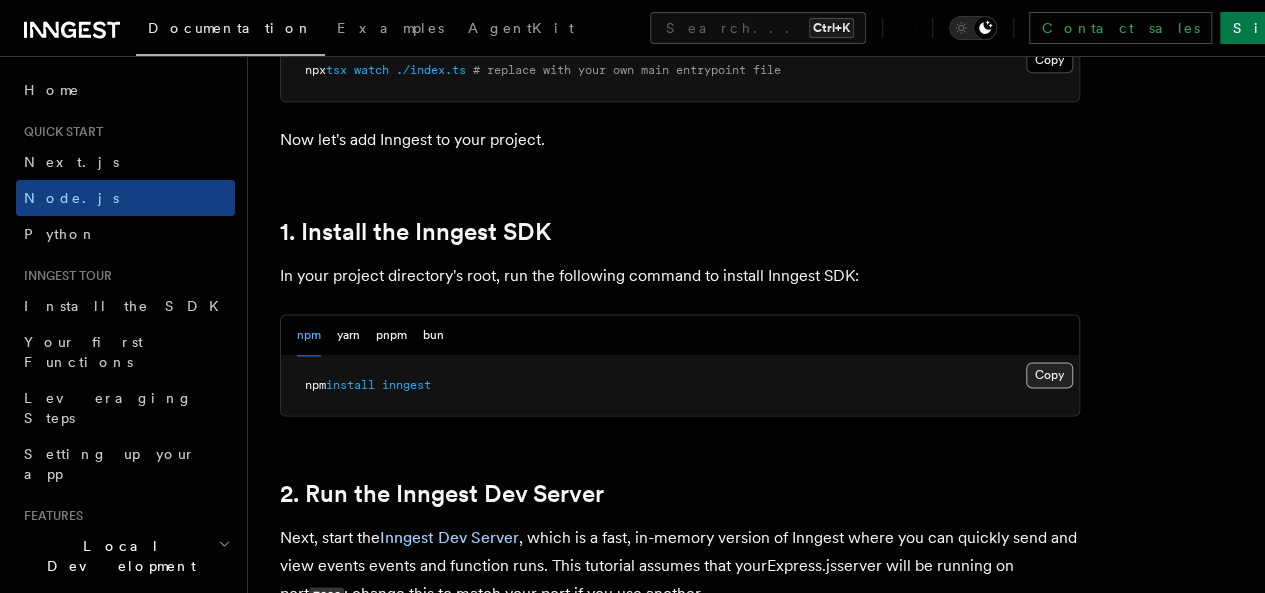 click on "Copy Copied" at bounding box center [1049, 375] 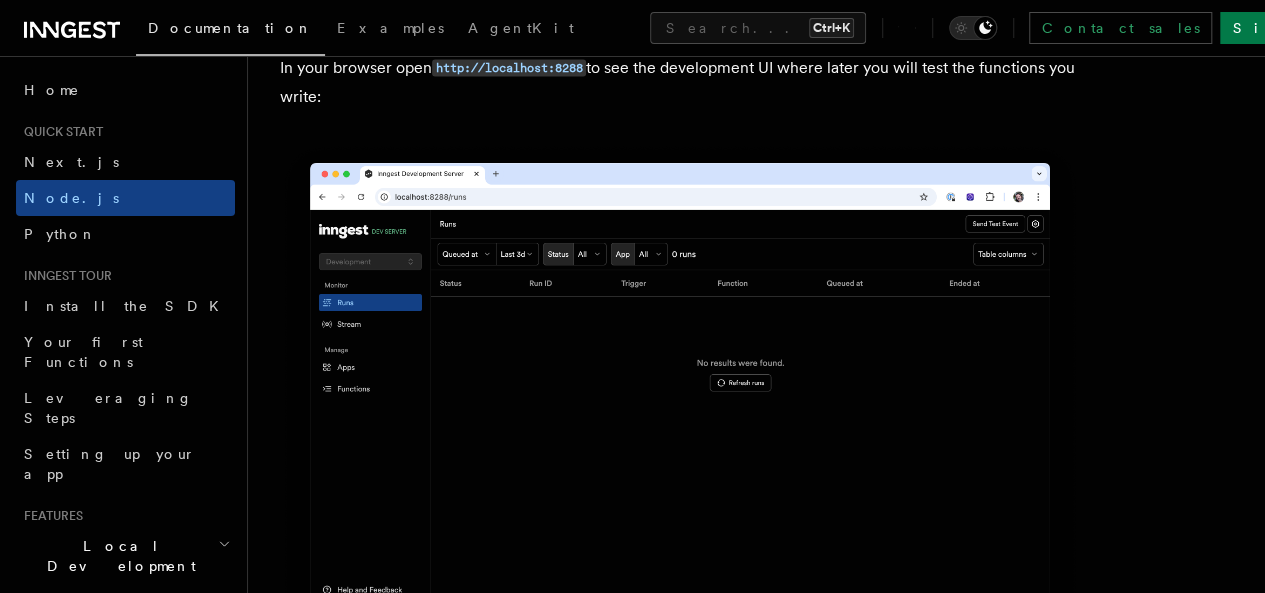 scroll, scrollTop: 1957, scrollLeft: 0, axis: vertical 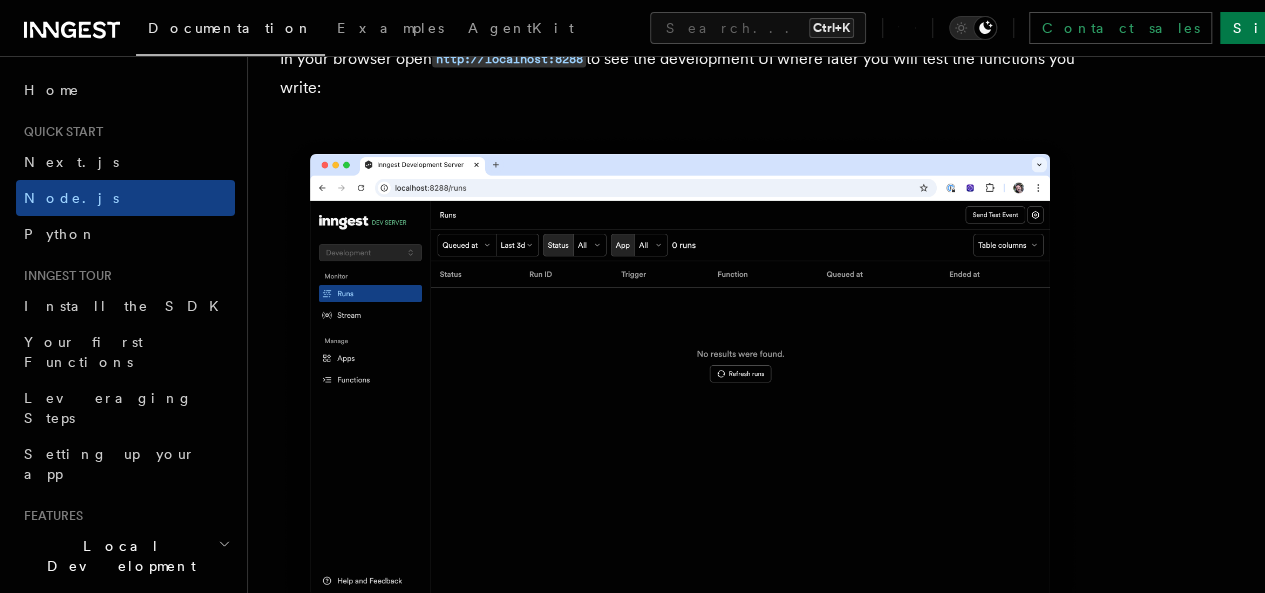 click at bounding box center (680, 385) 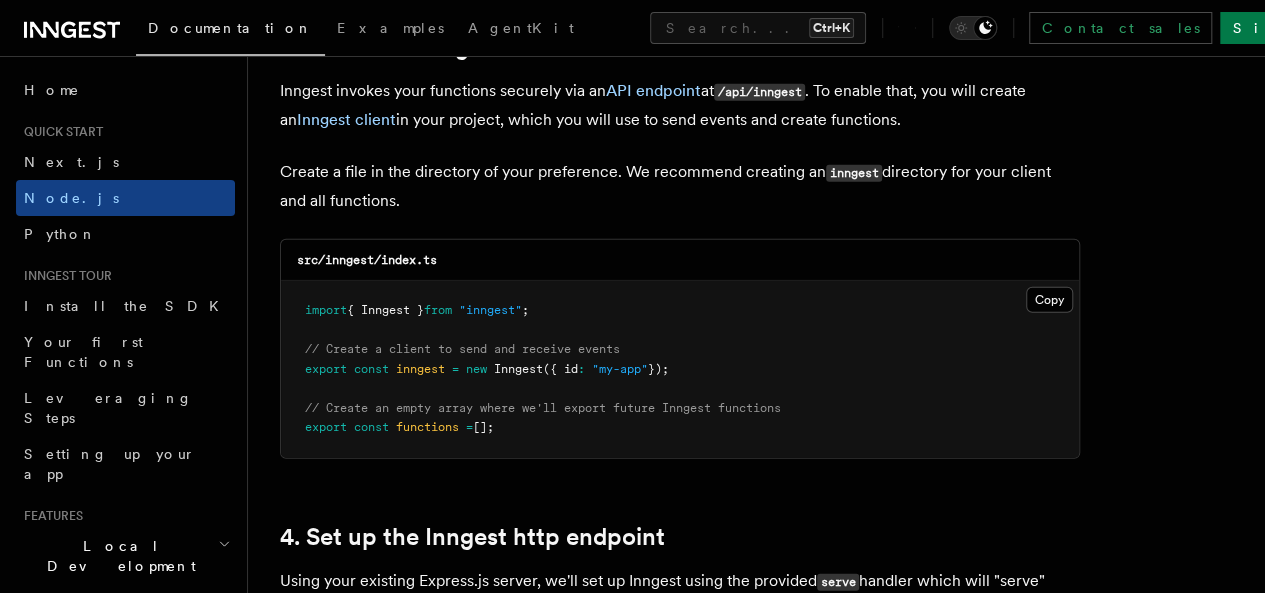 scroll, scrollTop: 2694, scrollLeft: 0, axis: vertical 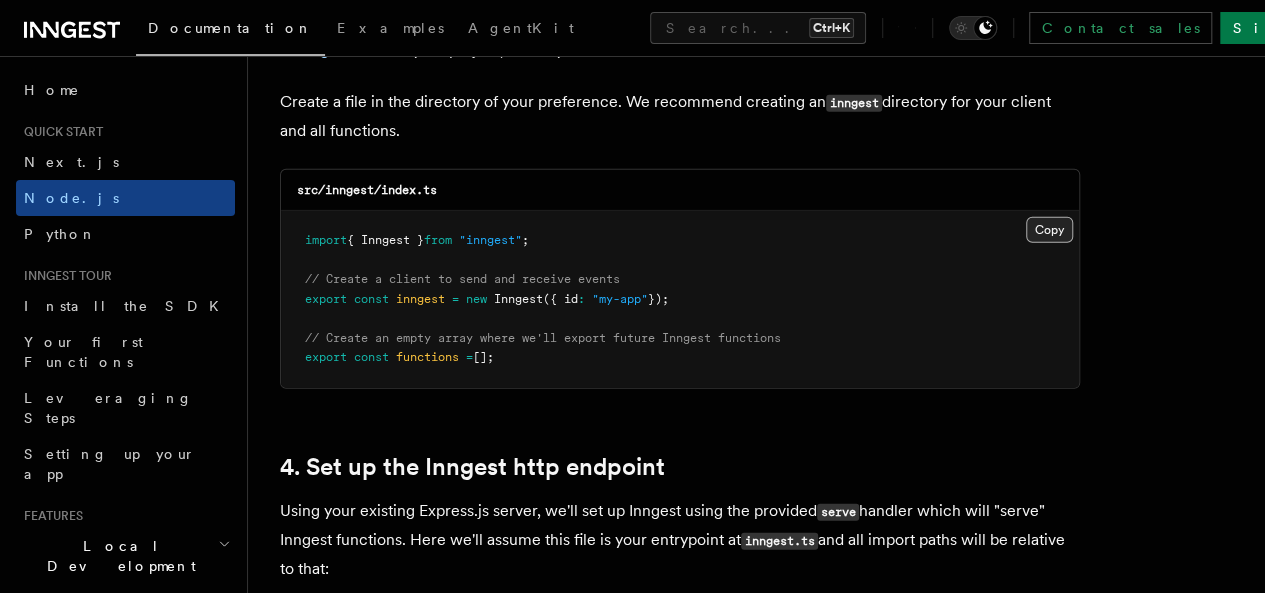 click on "Copy Copied" at bounding box center [1049, 230] 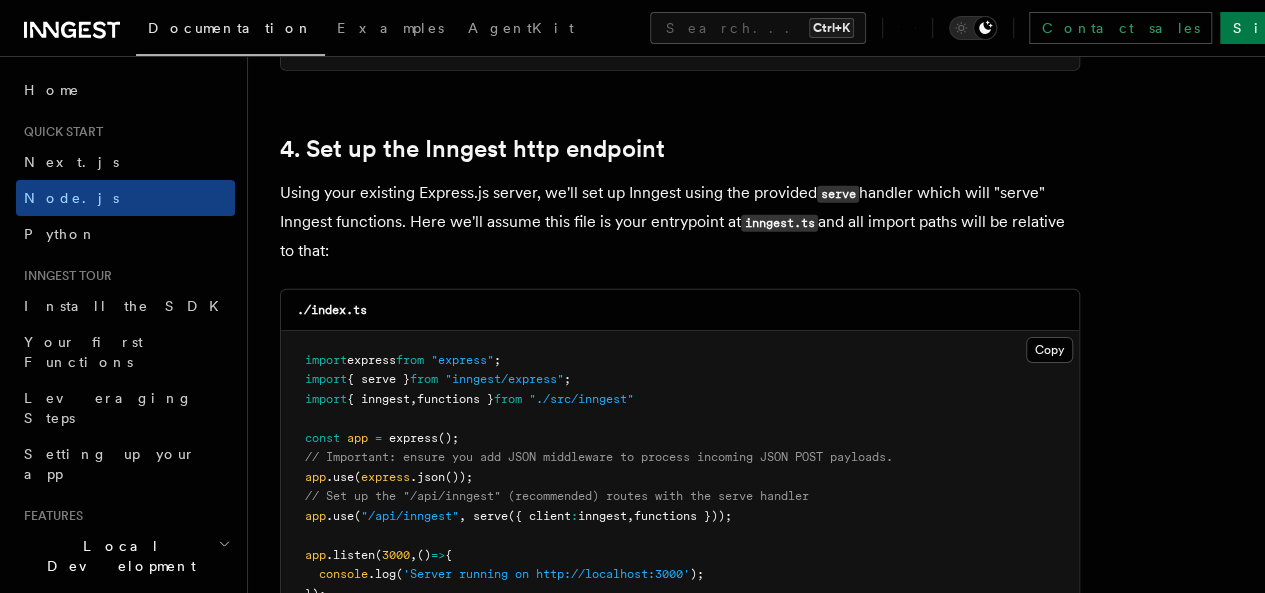 scroll, scrollTop: 3014, scrollLeft: 0, axis: vertical 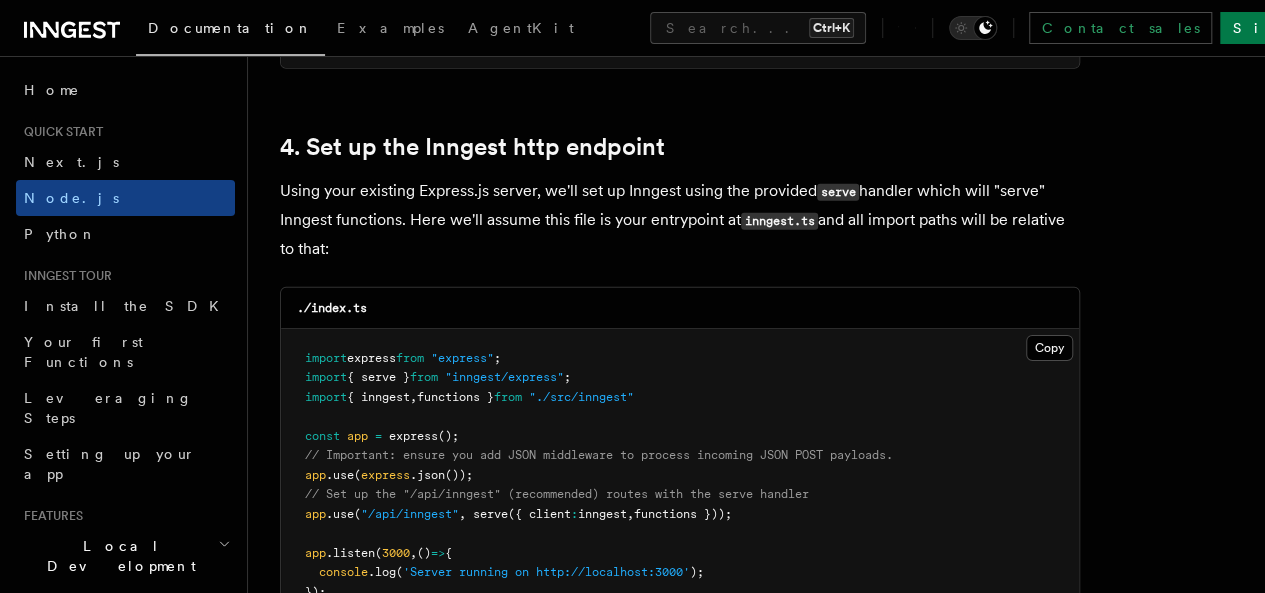click on ""./src/inngest"" at bounding box center (581, 397) 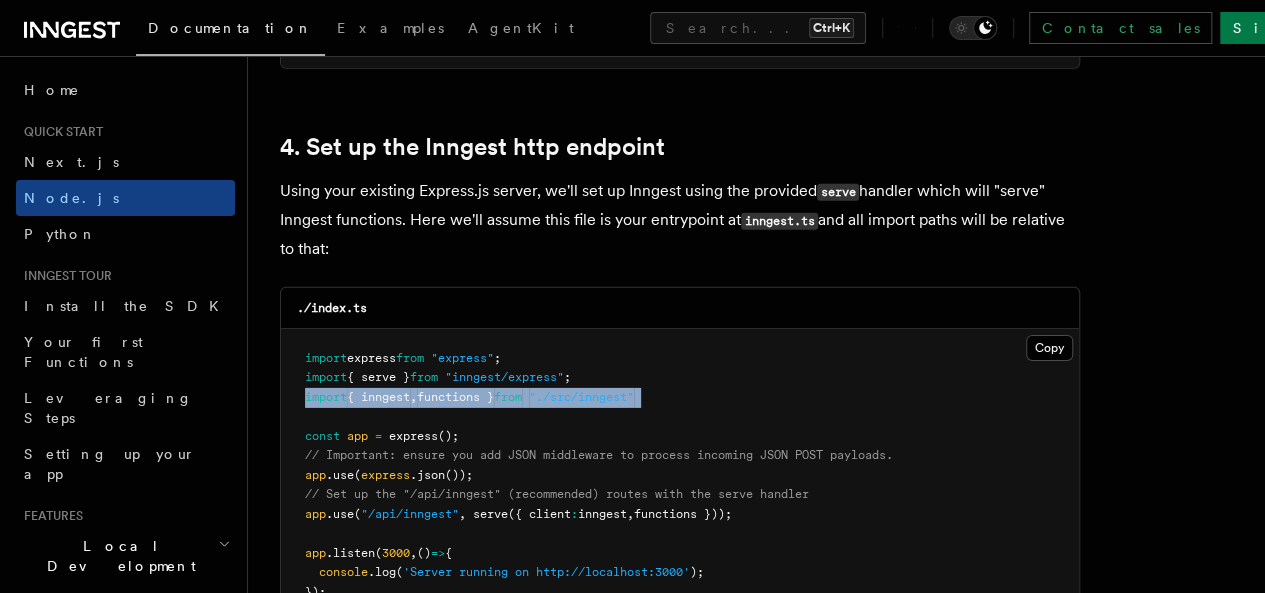 click on ""./src/inngest"" at bounding box center (581, 397) 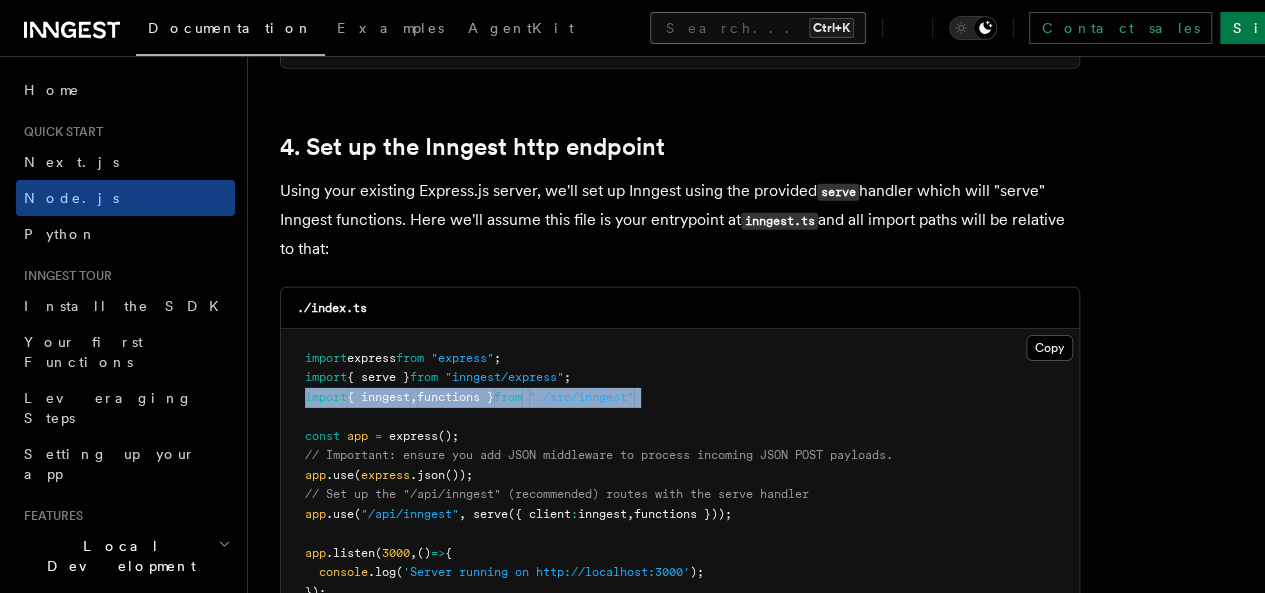 copy on "import  { inngest ,  functions }  from   "./src/inngest"" 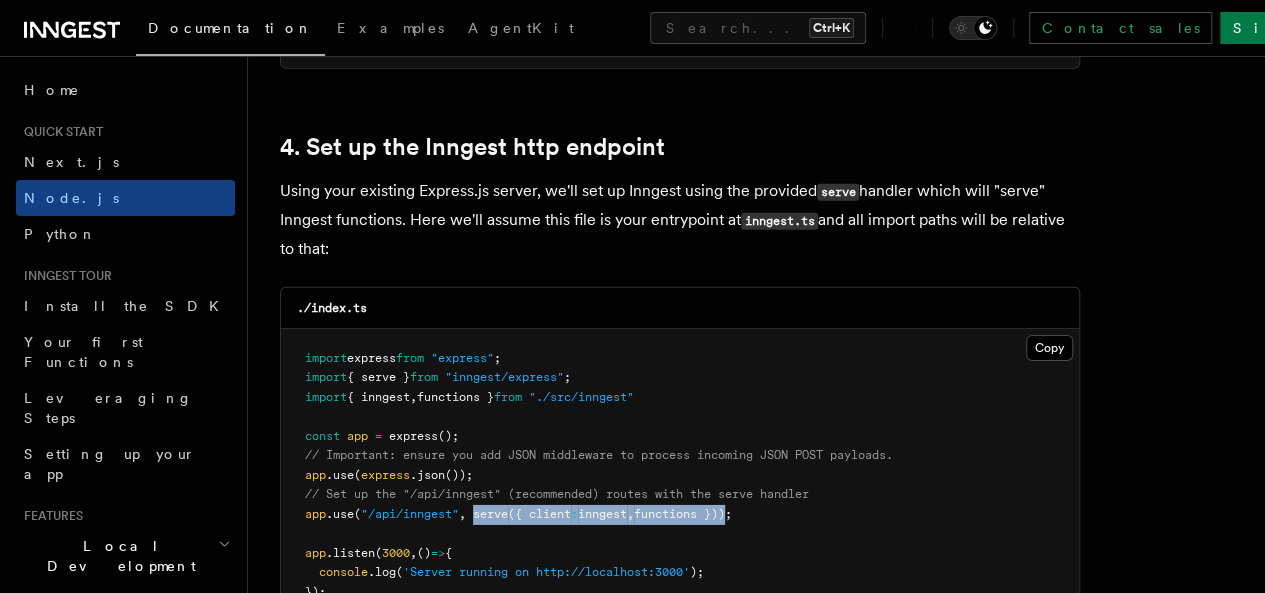 drag, startPoint x: 752, startPoint y: 472, endPoint x: 481, endPoint y: 471, distance: 271.00183 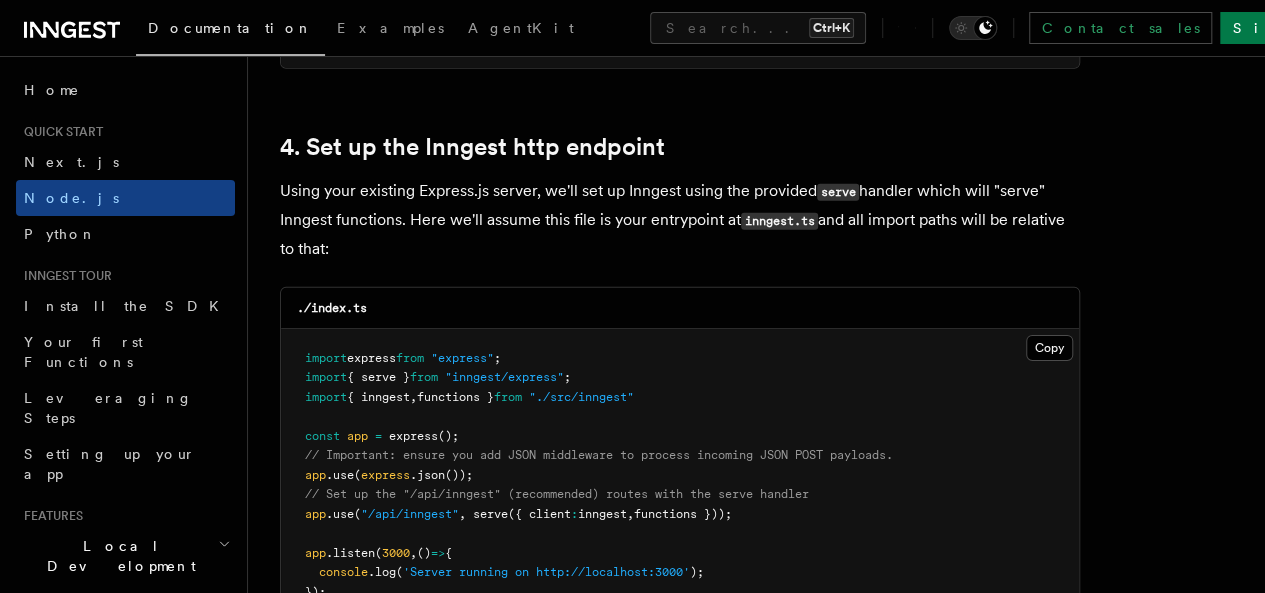 click on ""inngest/express"" at bounding box center [504, 377] 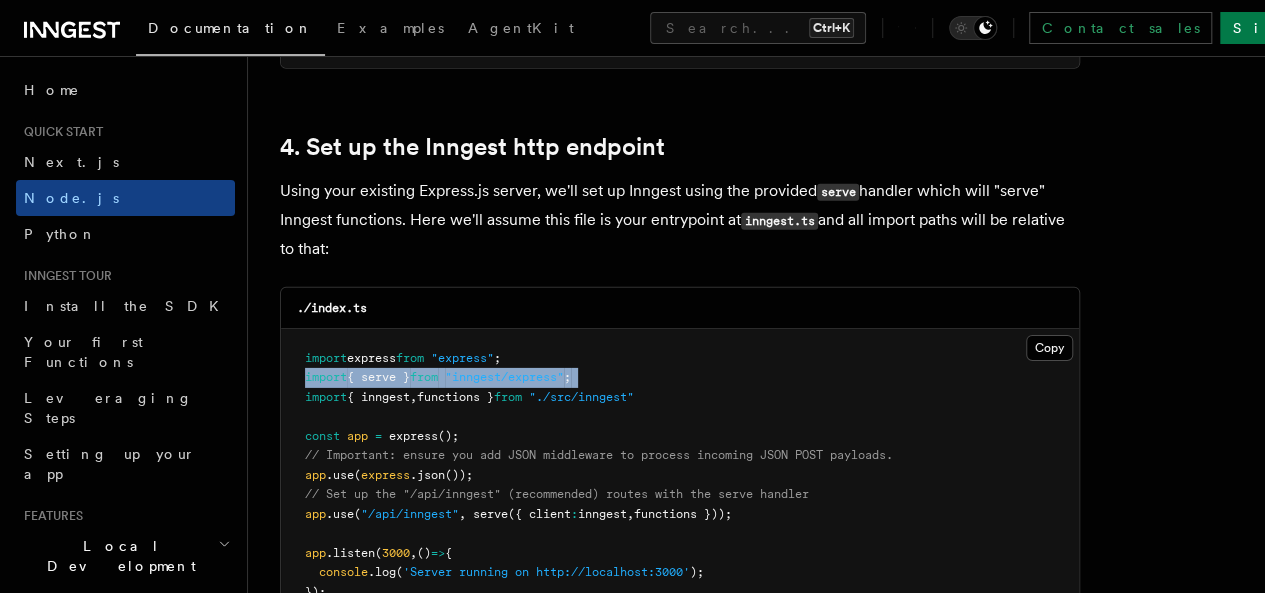 click on ""inngest/express"" at bounding box center [504, 377] 